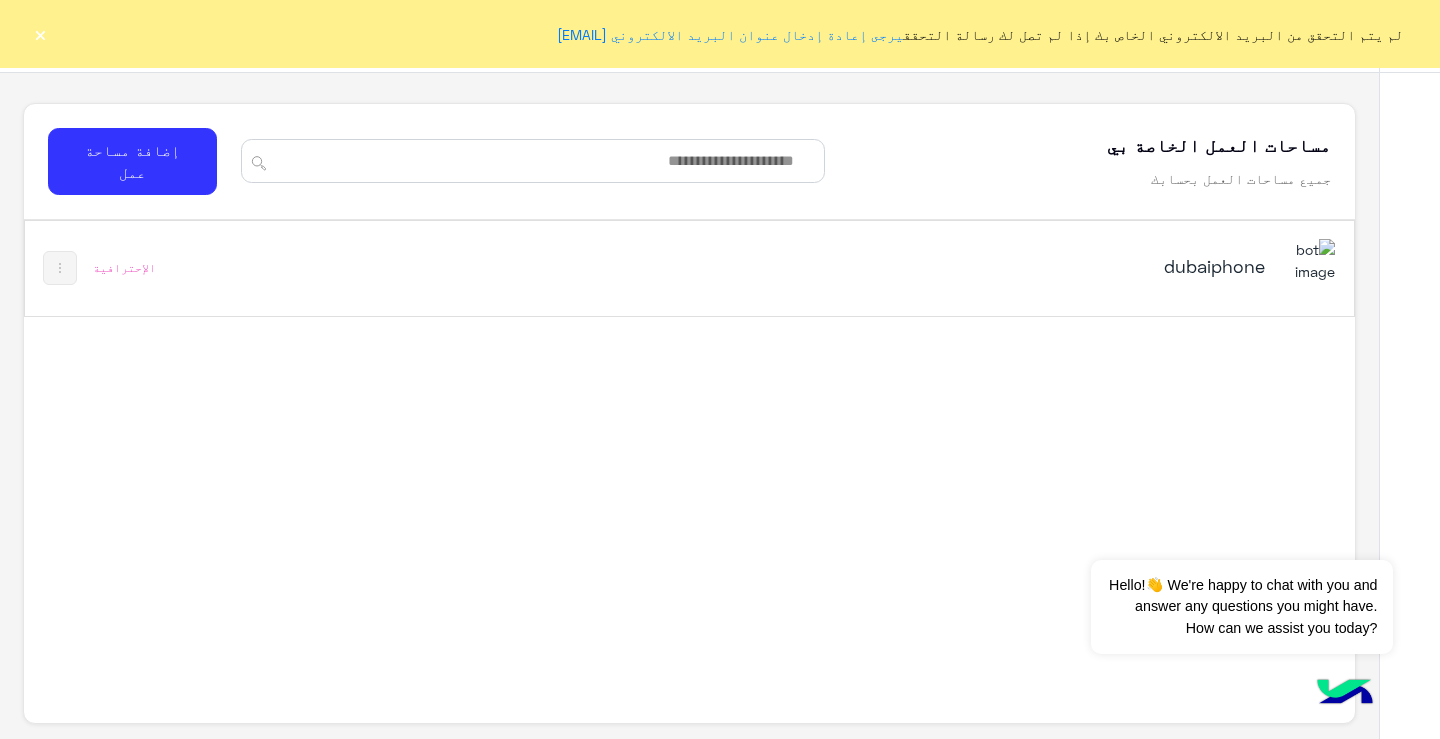 scroll, scrollTop: 0, scrollLeft: 0, axis: both 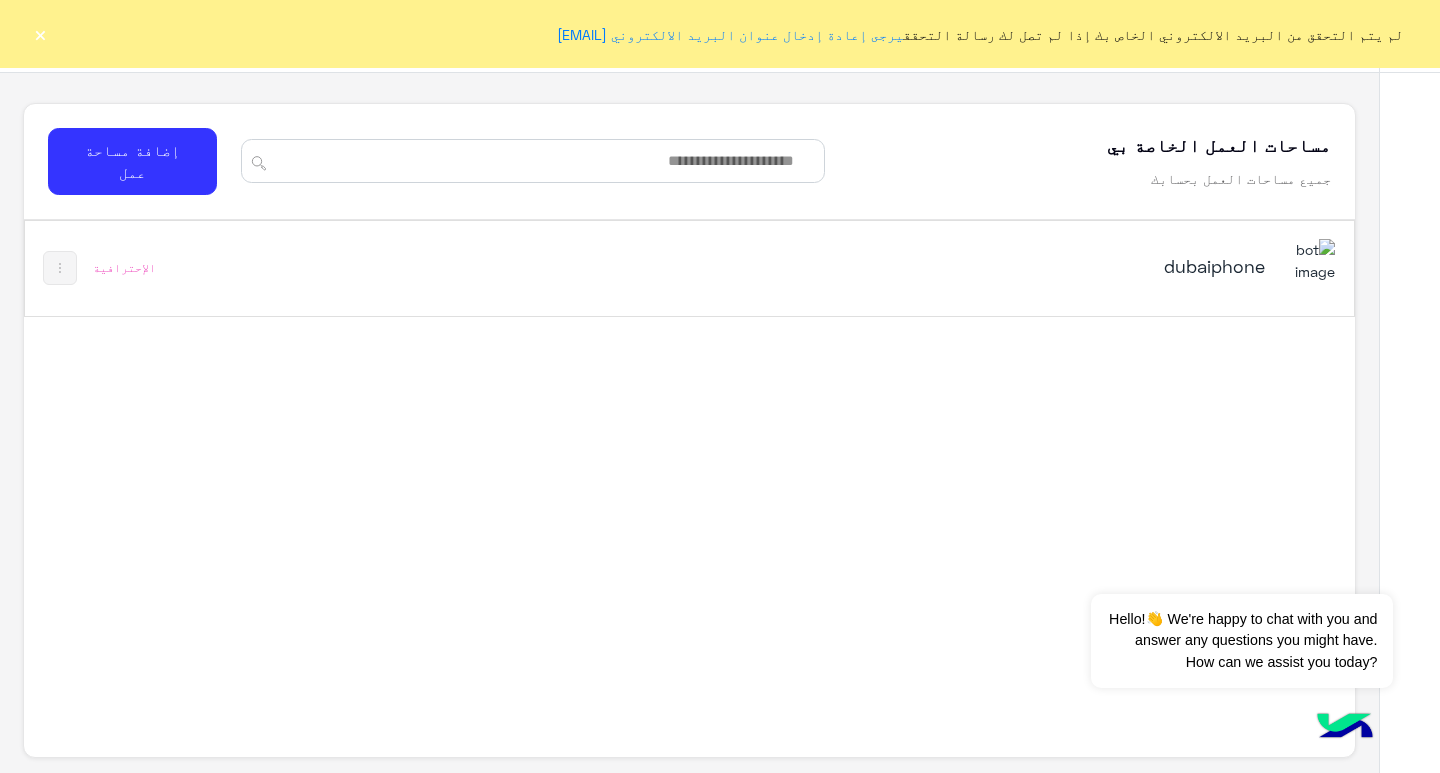 click on "dubaiphone   الإحترافية" at bounding box center [690, 268] 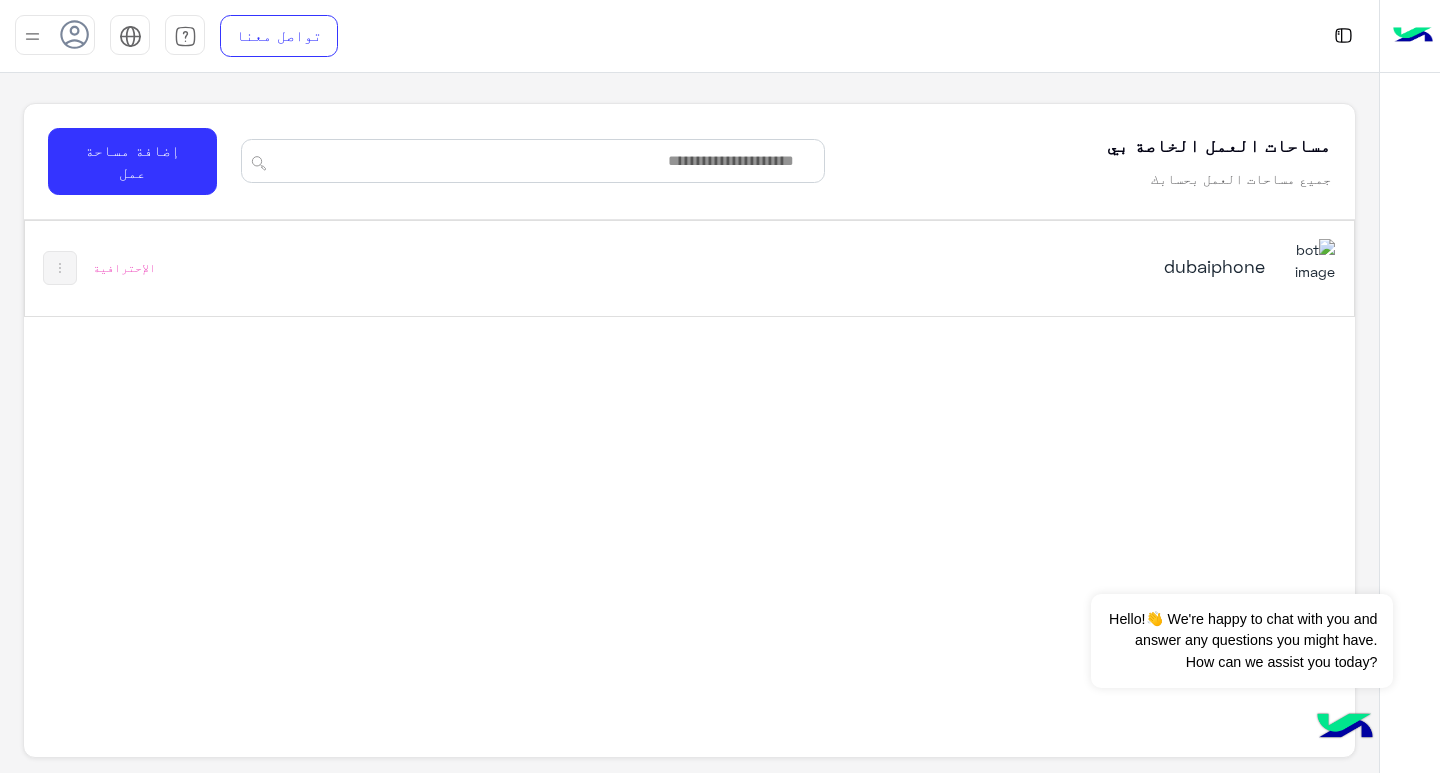 click at bounding box center (32, 36) 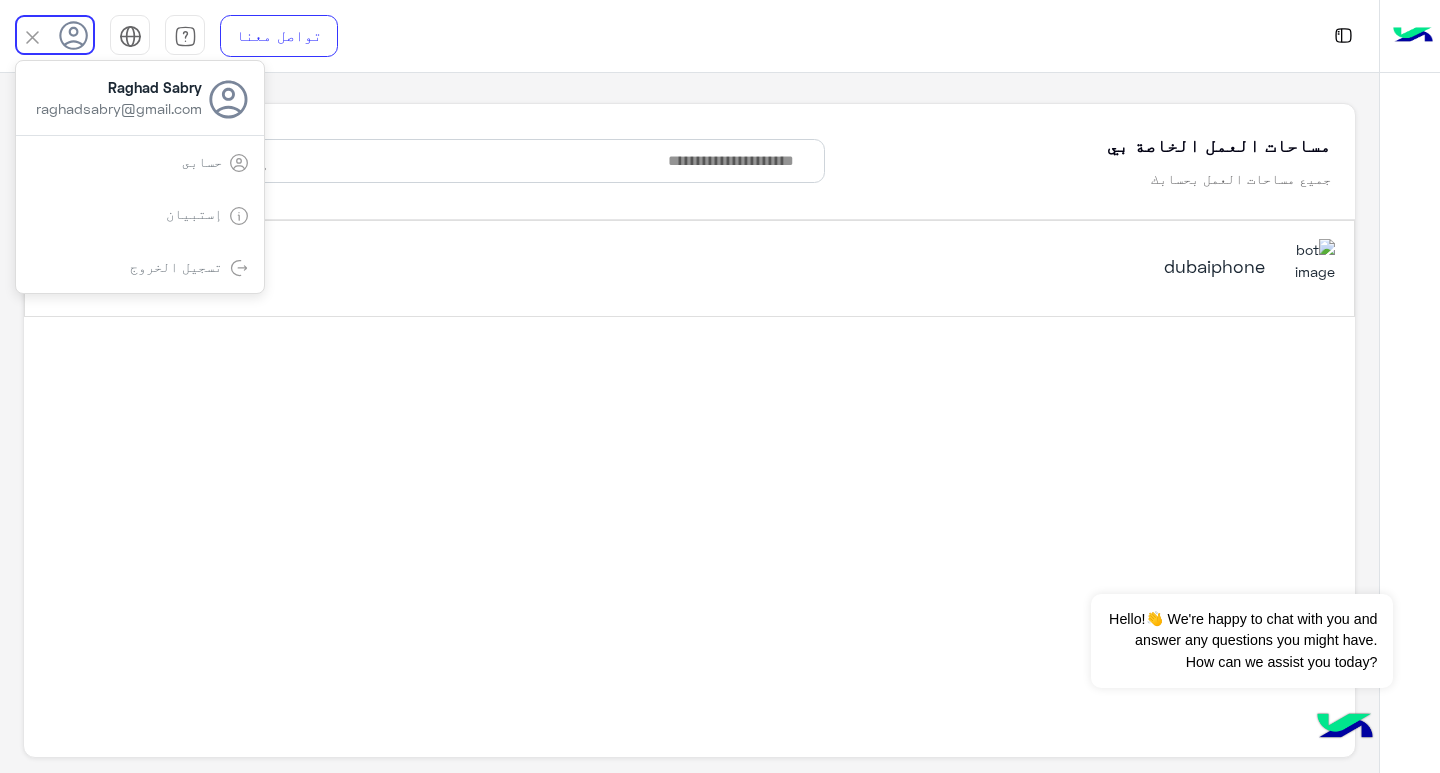 click on "تسجيل الخروج" at bounding box center (140, 267) 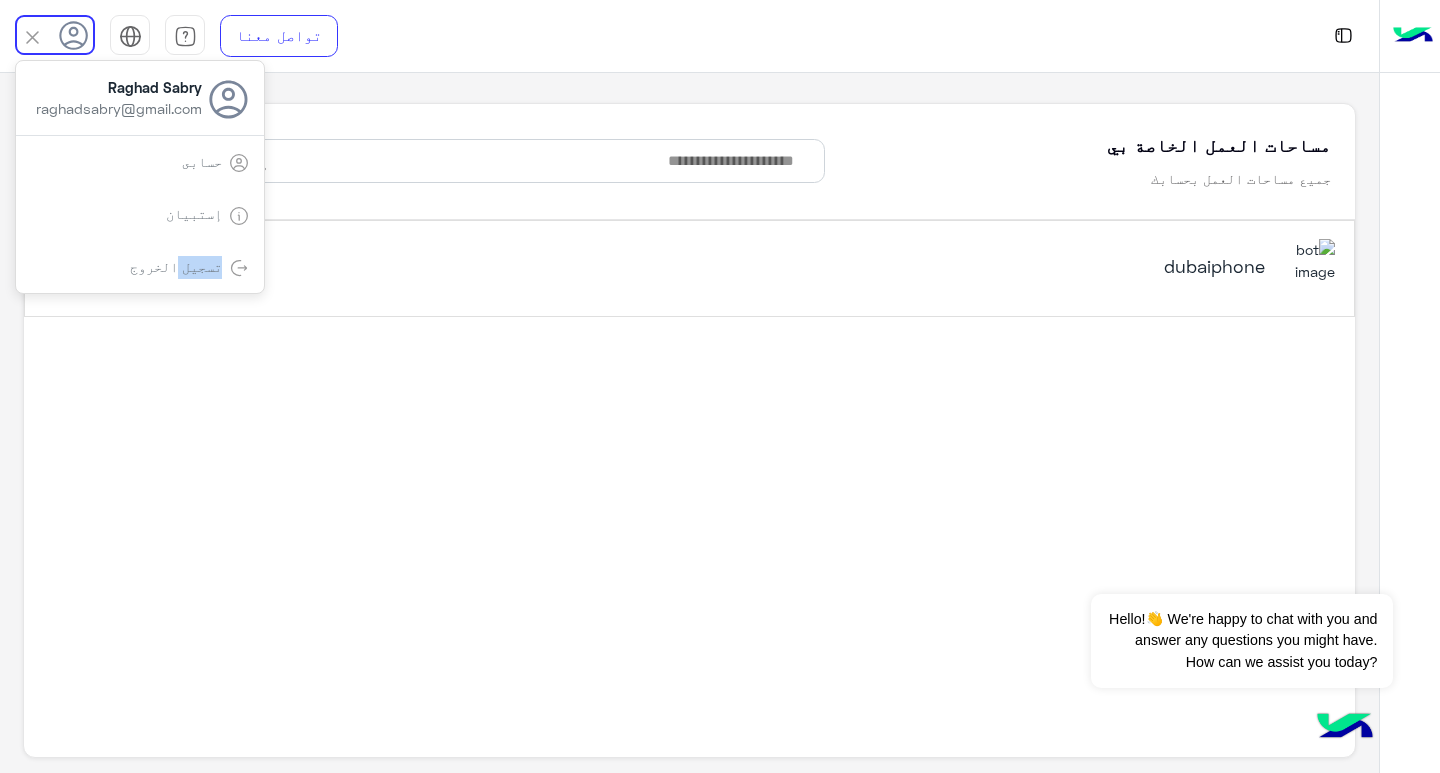 click on "تسجيل الخروج" at bounding box center [176, 266] 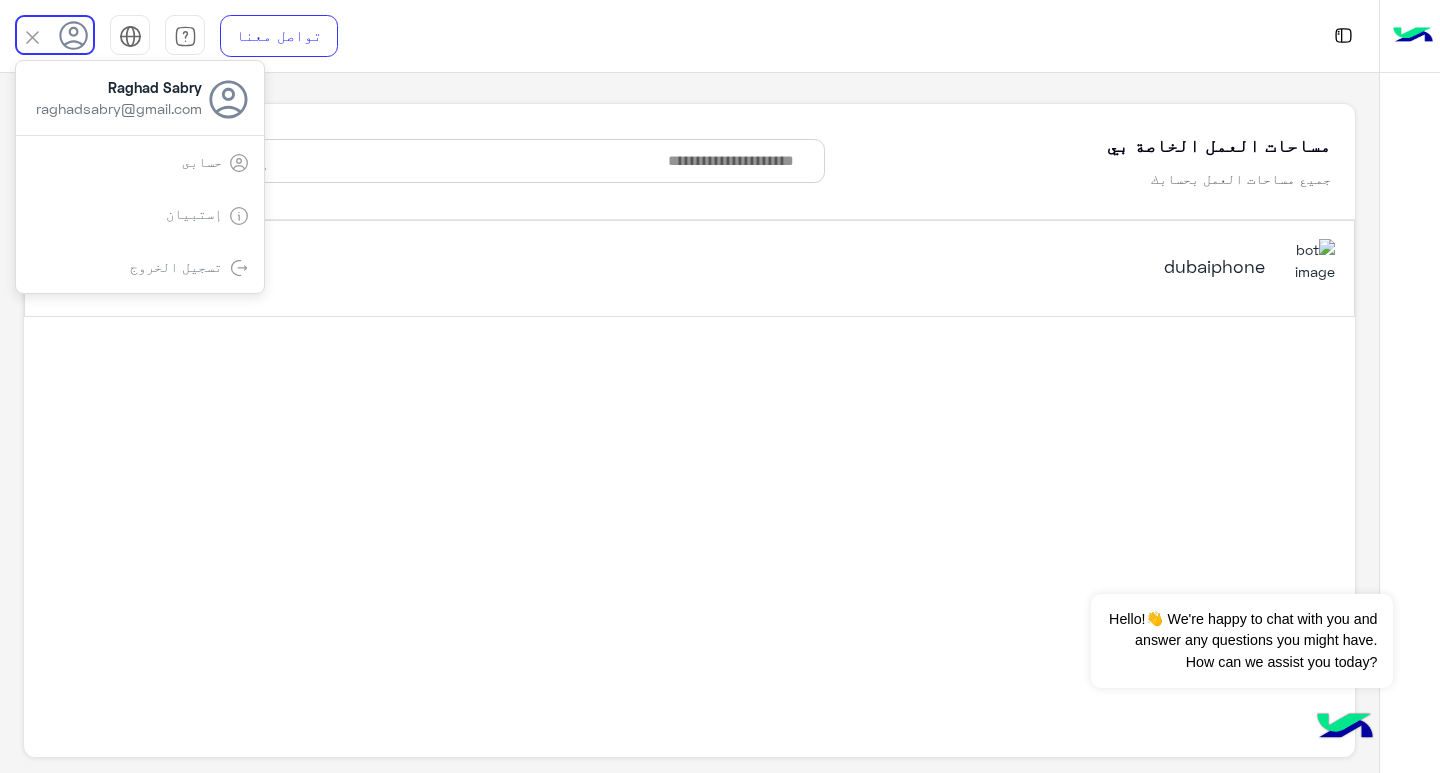 click on "تسجيل الخروج" at bounding box center [140, 267] 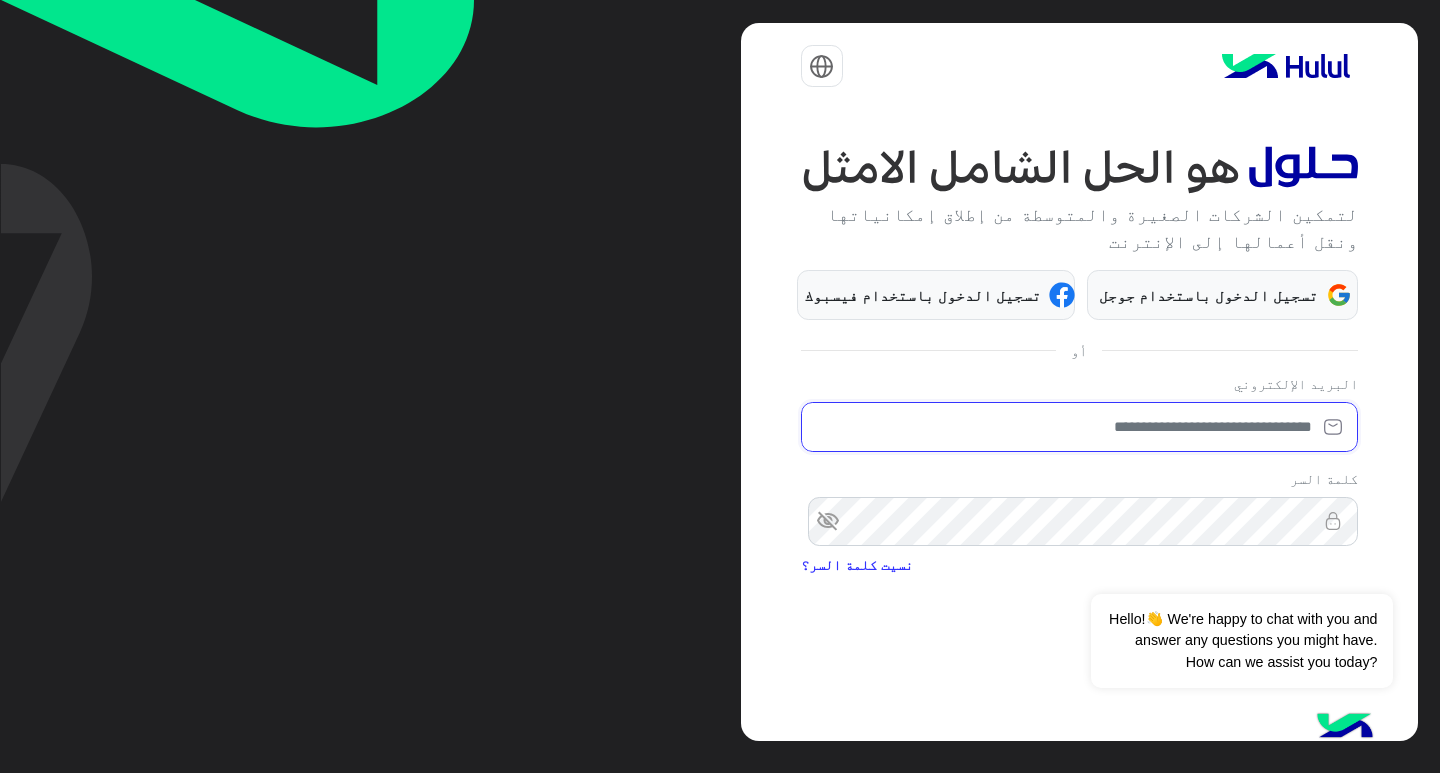 click at bounding box center (1079, 427) 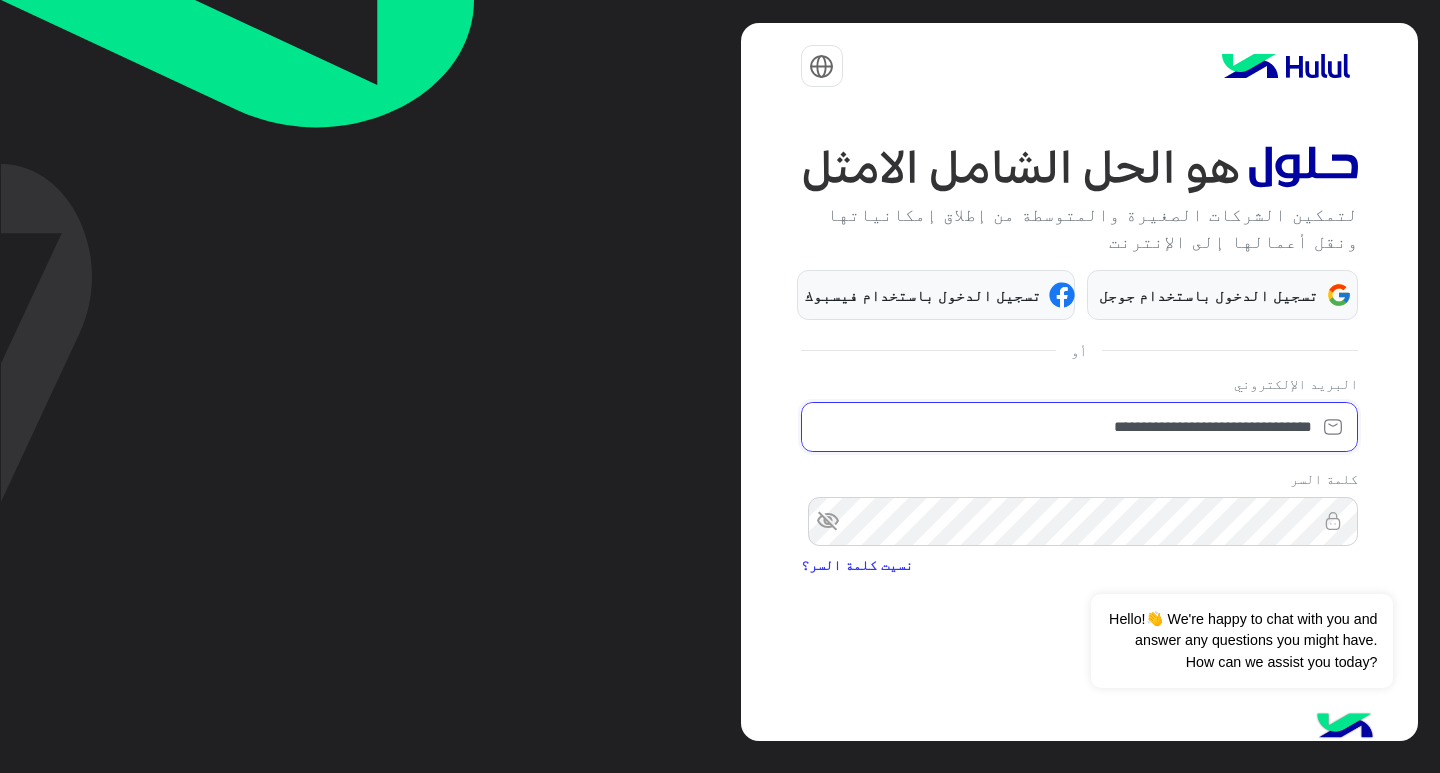 type on "**********" 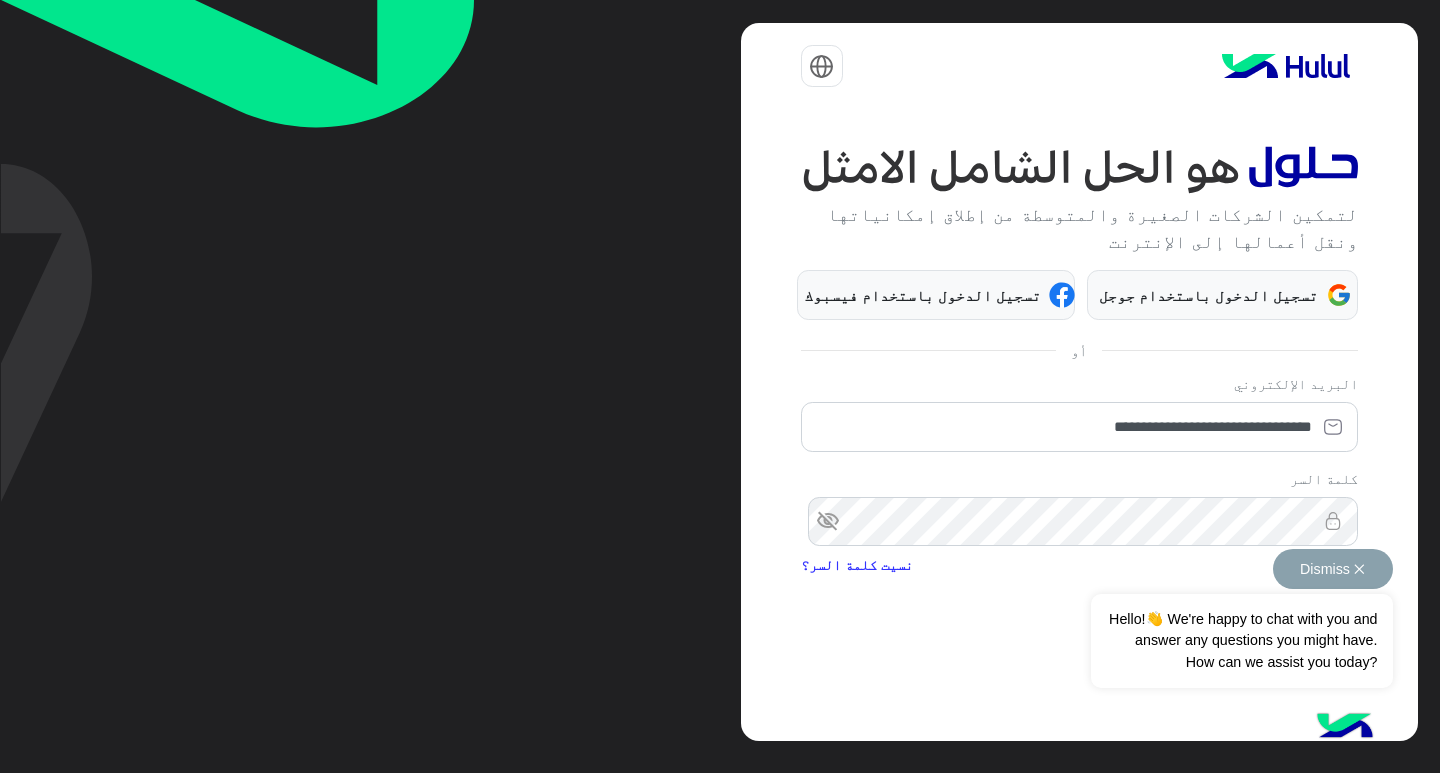 click on "Dismiss ✕" at bounding box center (1333, 569) 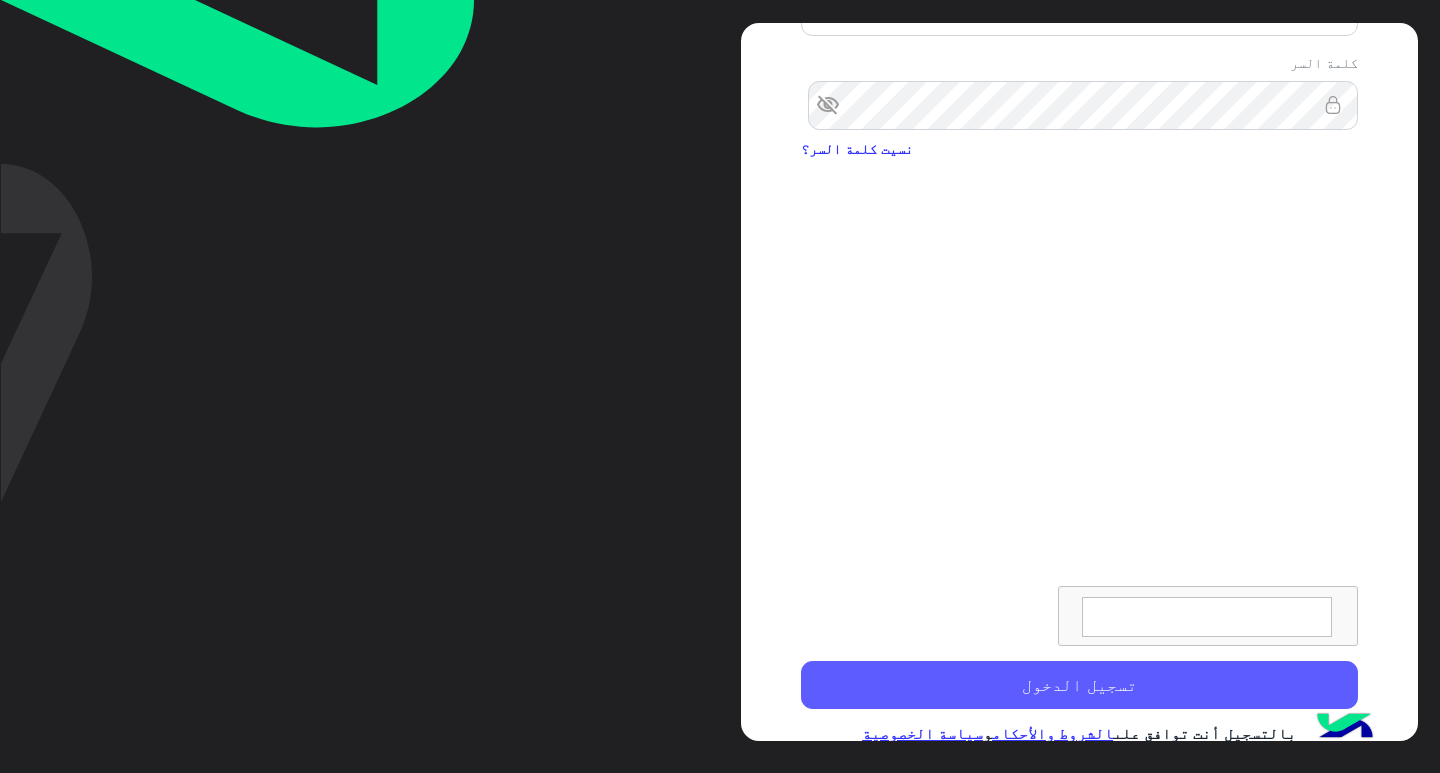 scroll, scrollTop: 464, scrollLeft: 0, axis: vertical 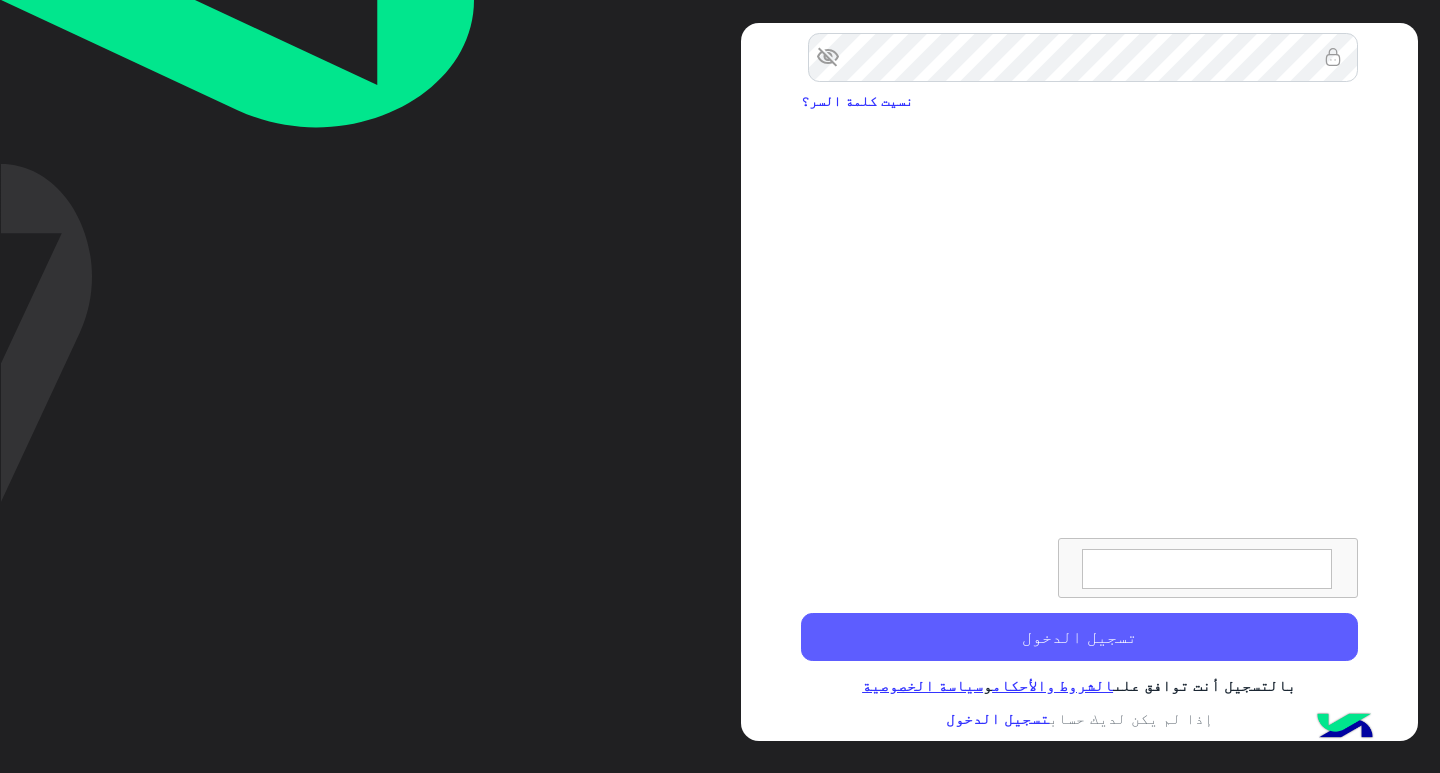 click on "تسجيل الدخول" 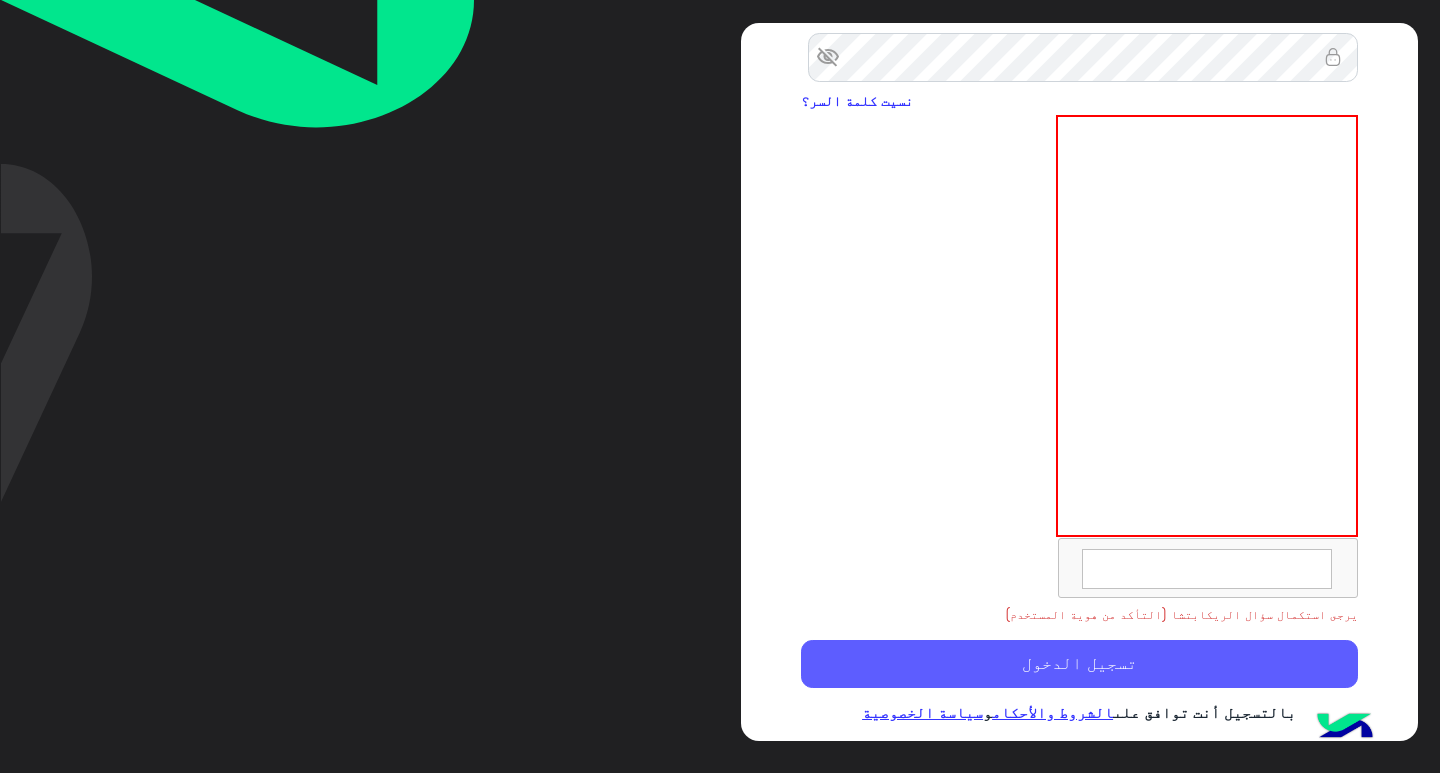 click on "تسجيل الدخول" 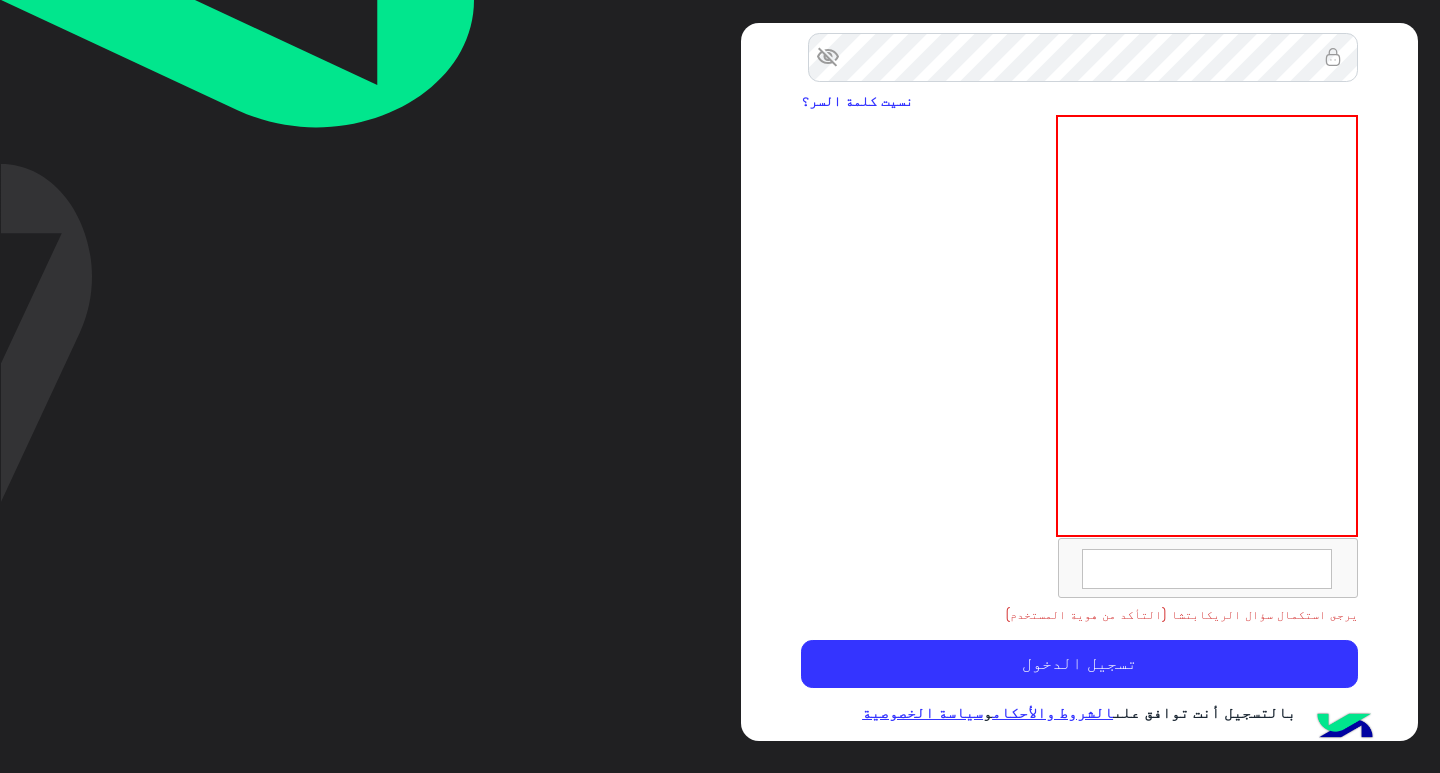 click at bounding box center (1207, 569) 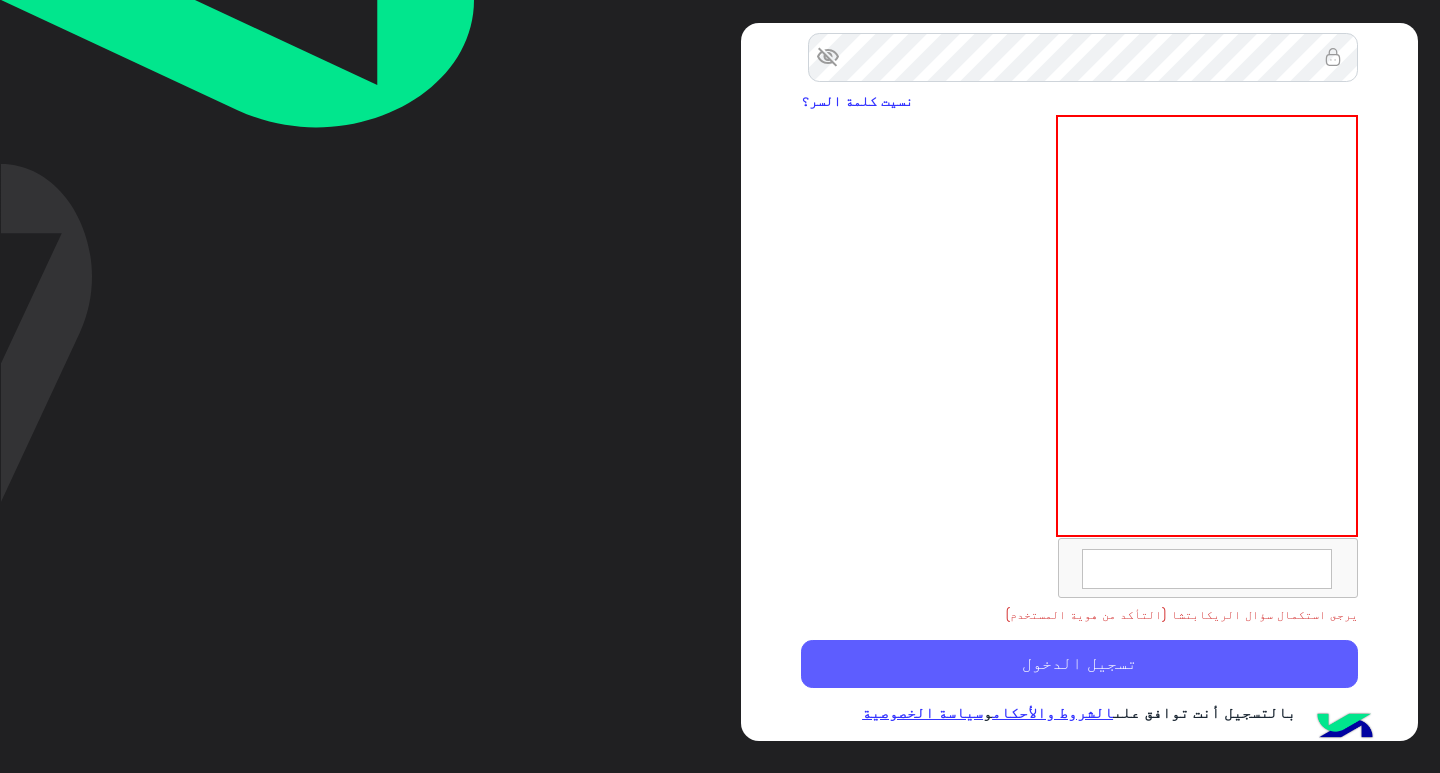 click on "تسجيل الدخول" 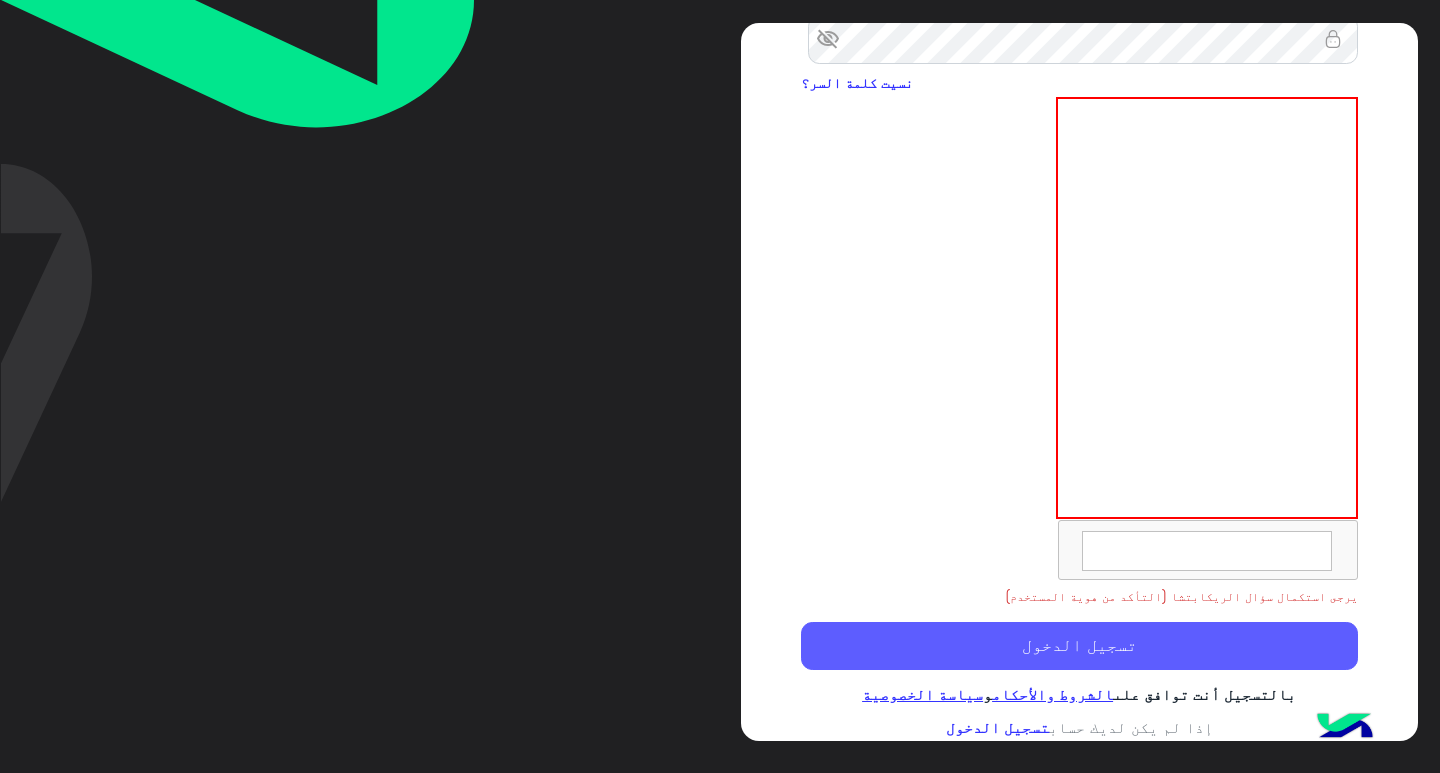scroll, scrollTop: 490, scrollLeft: 0, axis: vertical 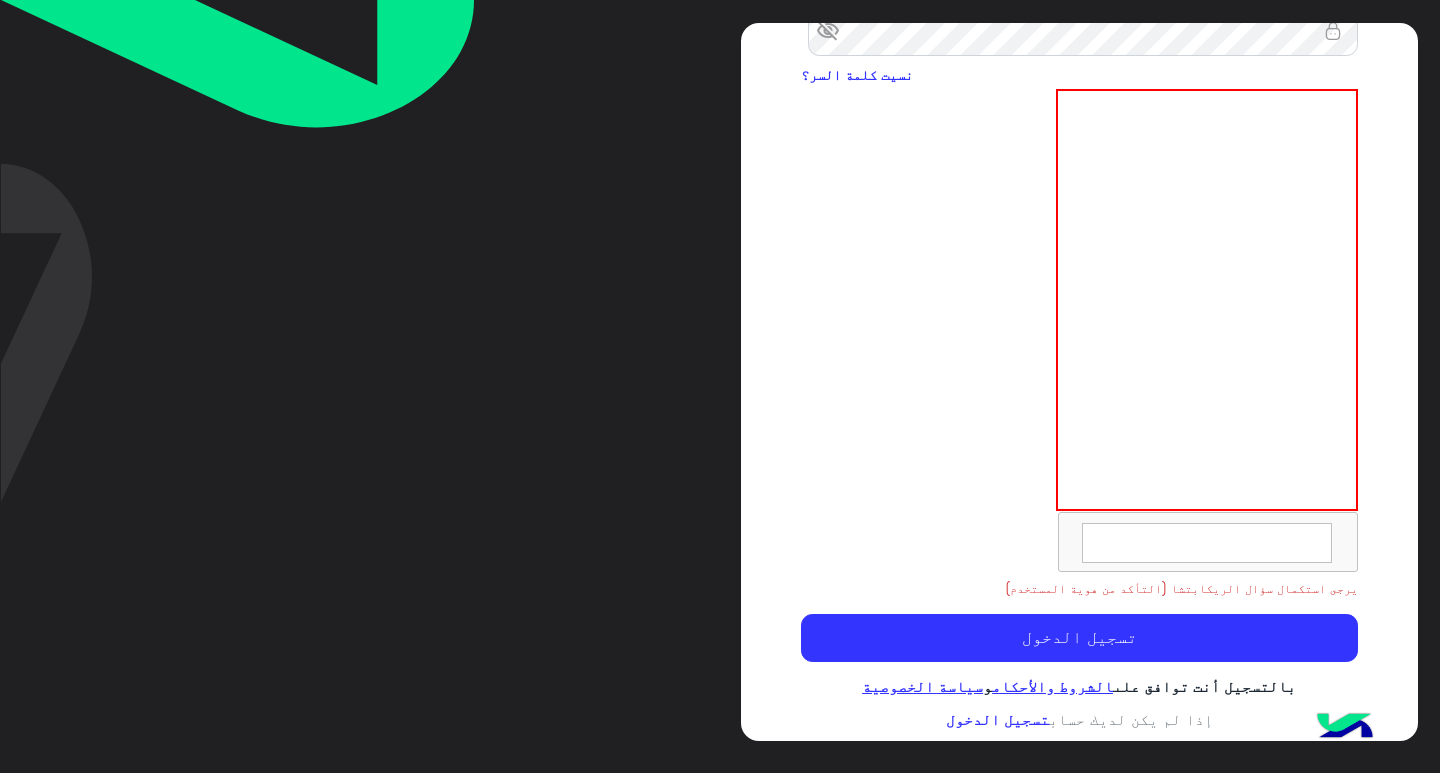 click at bounding box center (1207, 543) 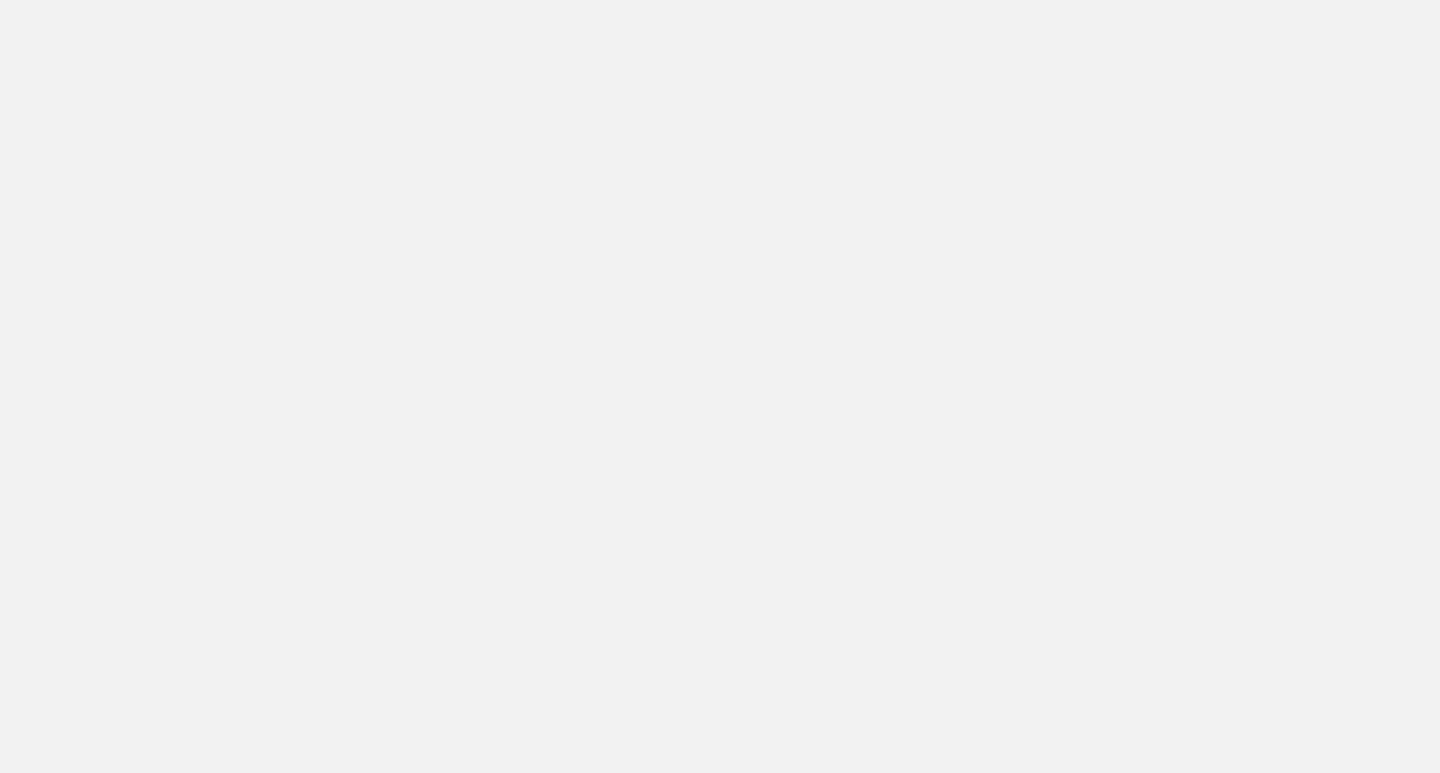 scroll, scrollTop: 0, scrollLeft: 0, axis: both 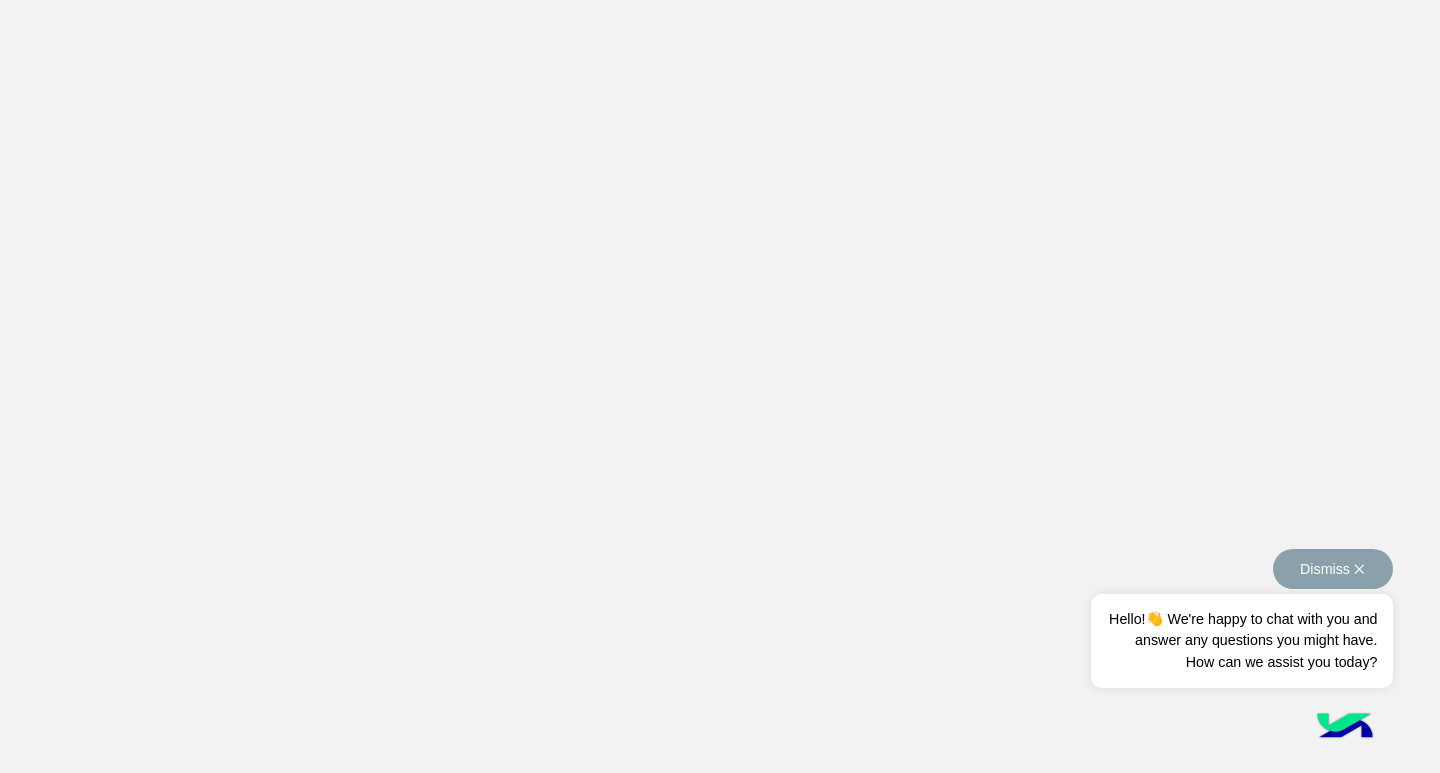 click on "Dismiss ✕" at bounding box center [1333, 569] 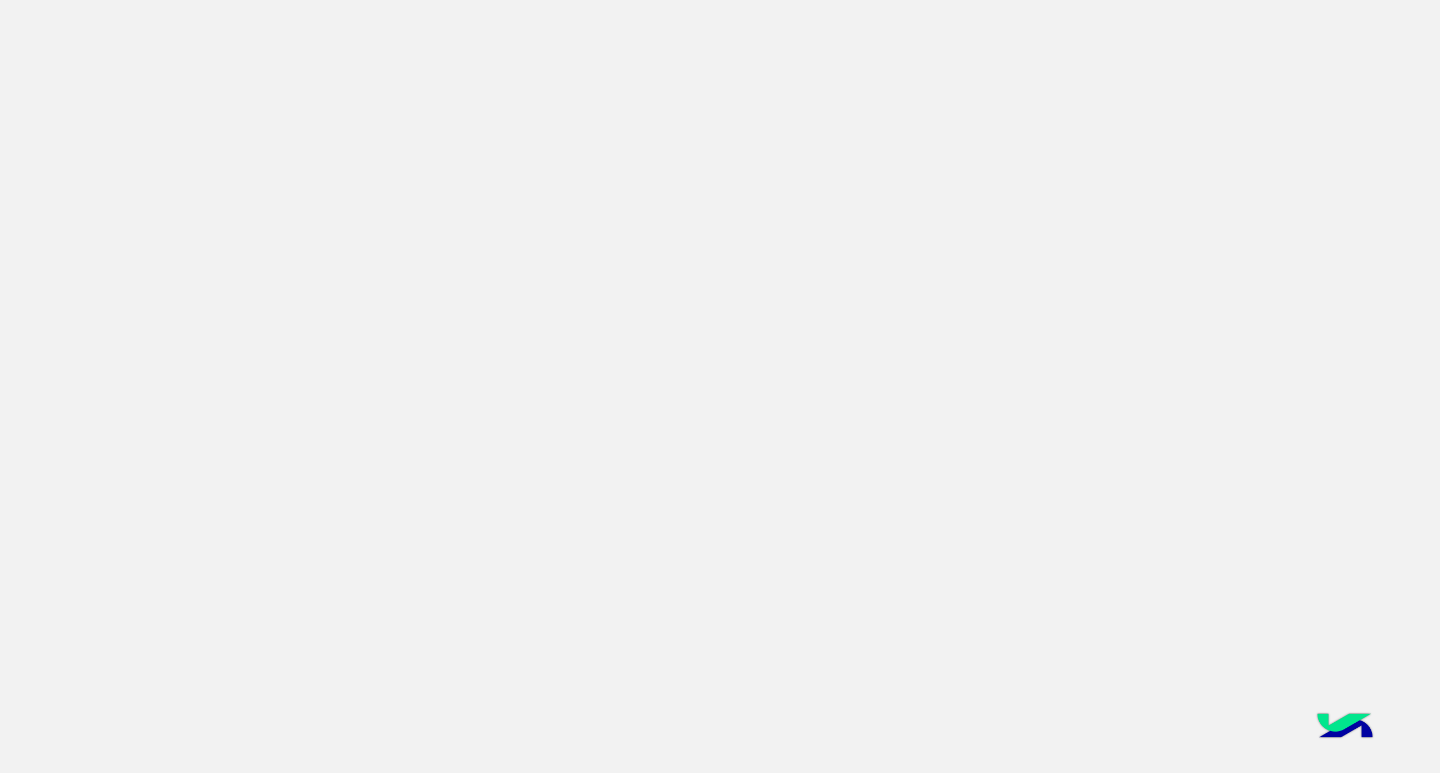 click at bounding box center (720, 386) 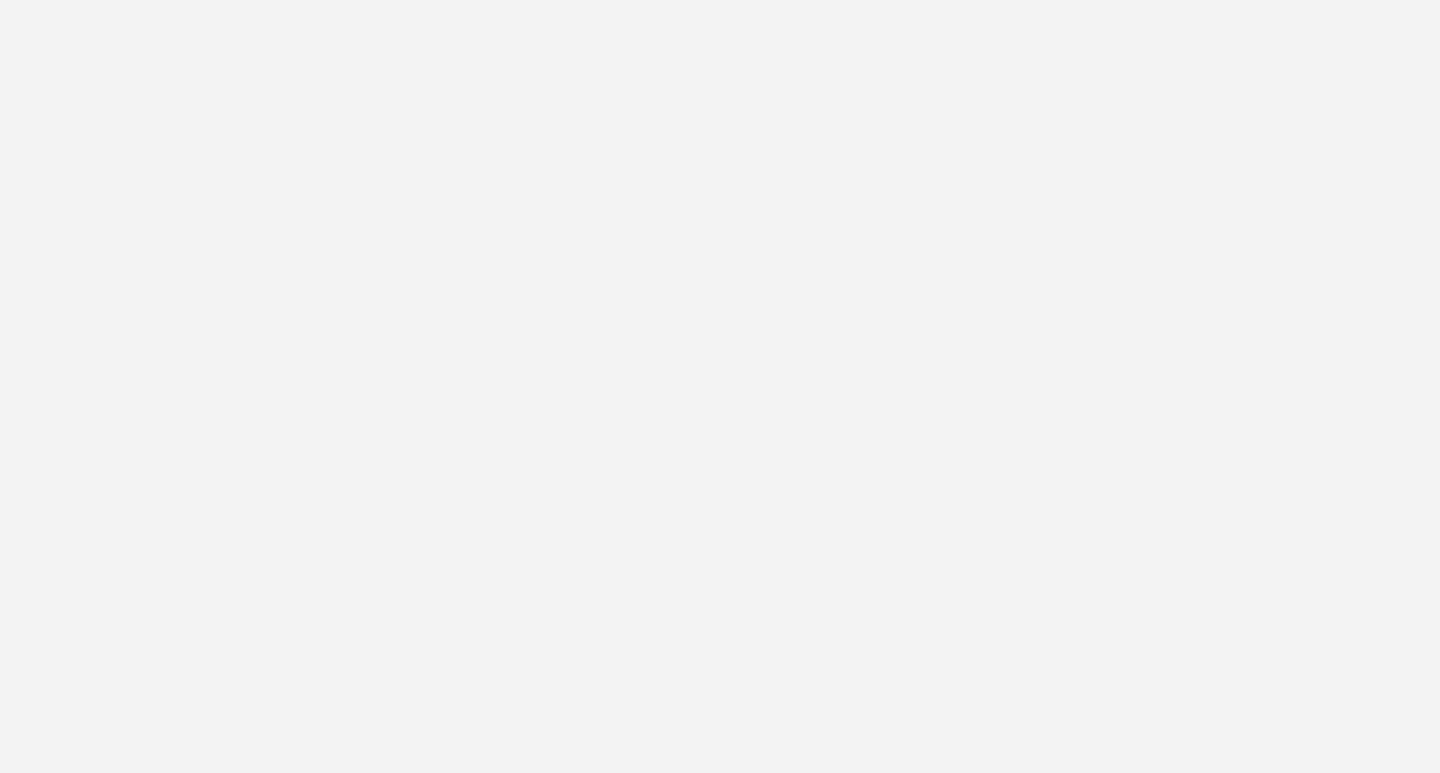 scroll, scrollTop: 0, scrollLeft: 0, axis: both 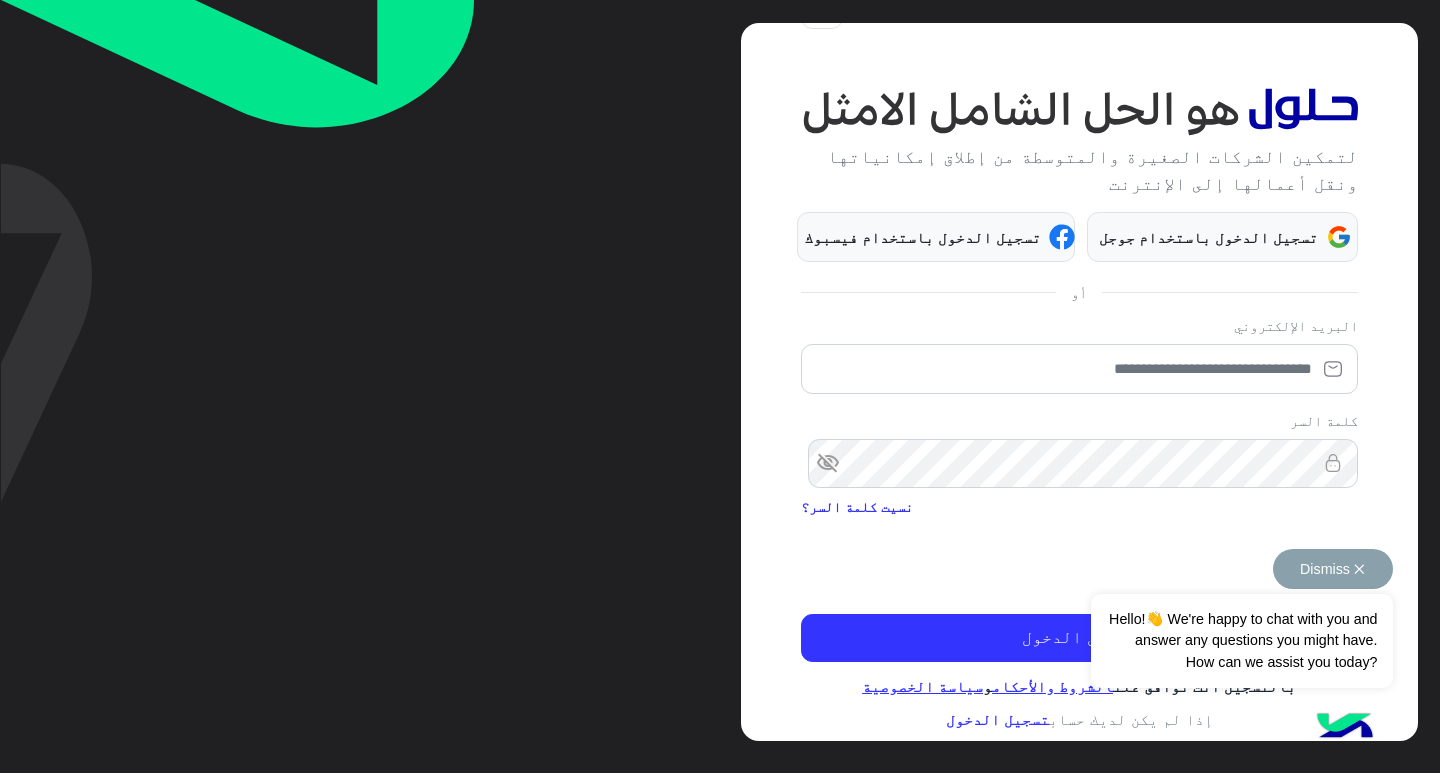 click on "Dismiss ✕" at bounding box center (1333, 569) 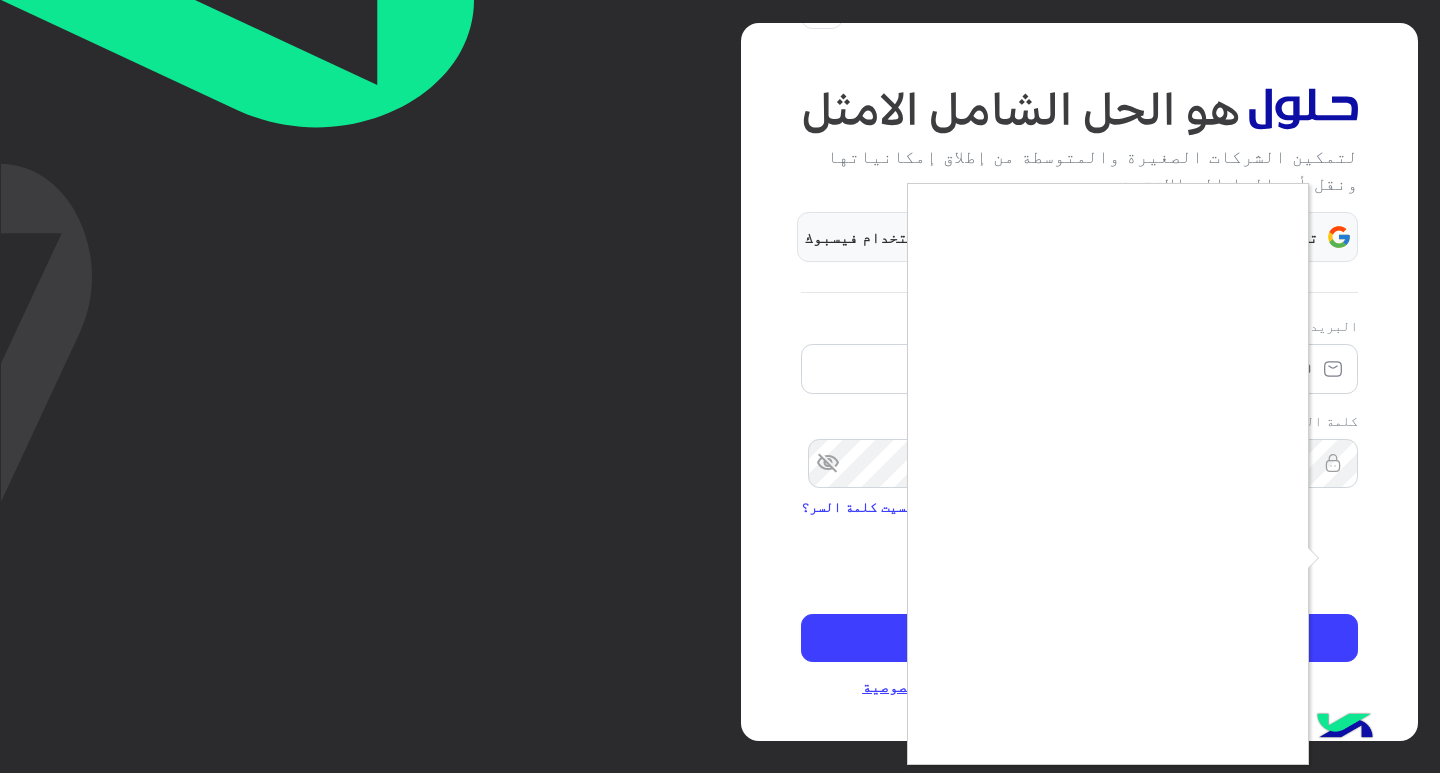 drag, startPoint x: 1330, startPoint y: 377, endPoint x: 1307, endPoint y: 373, distance: 23.345236 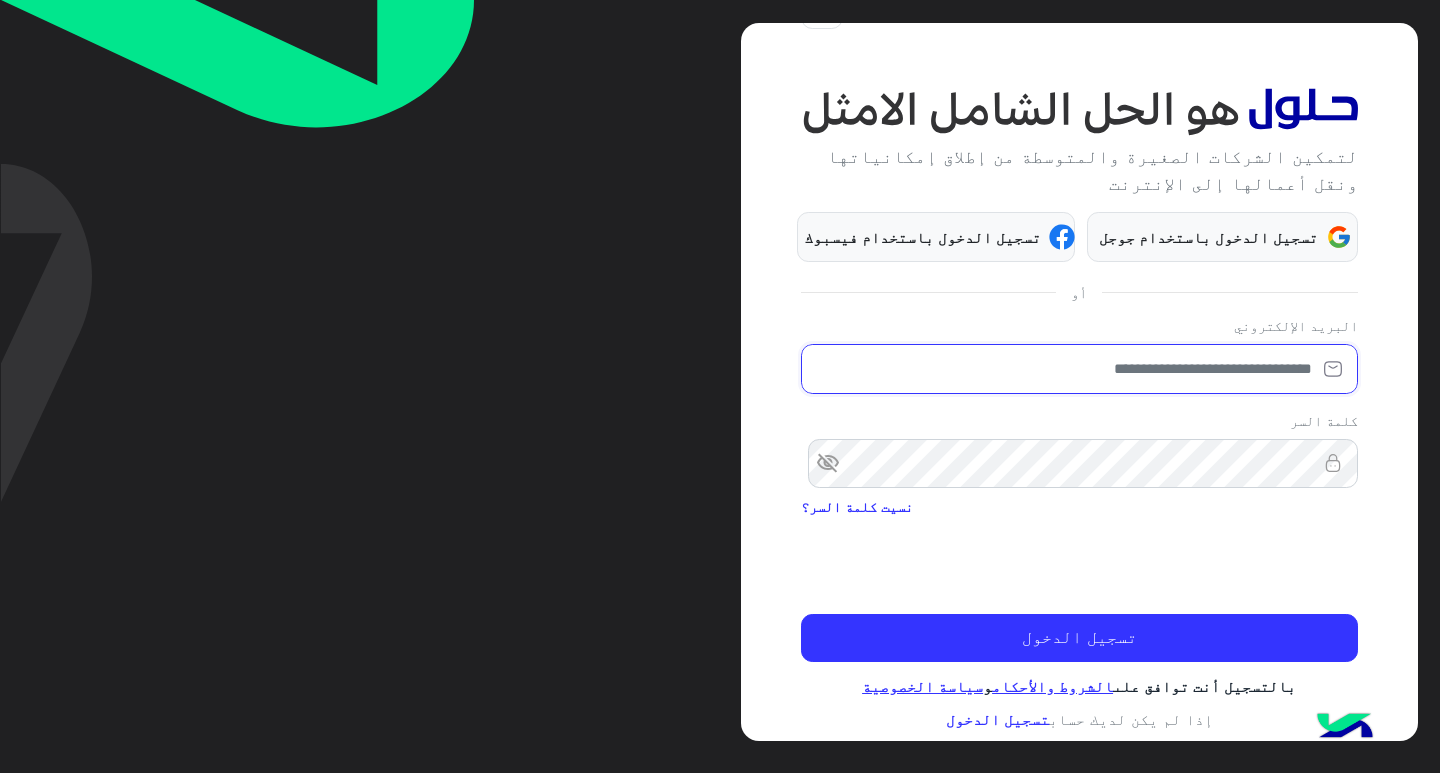 click at bounding box center [1079, 369] 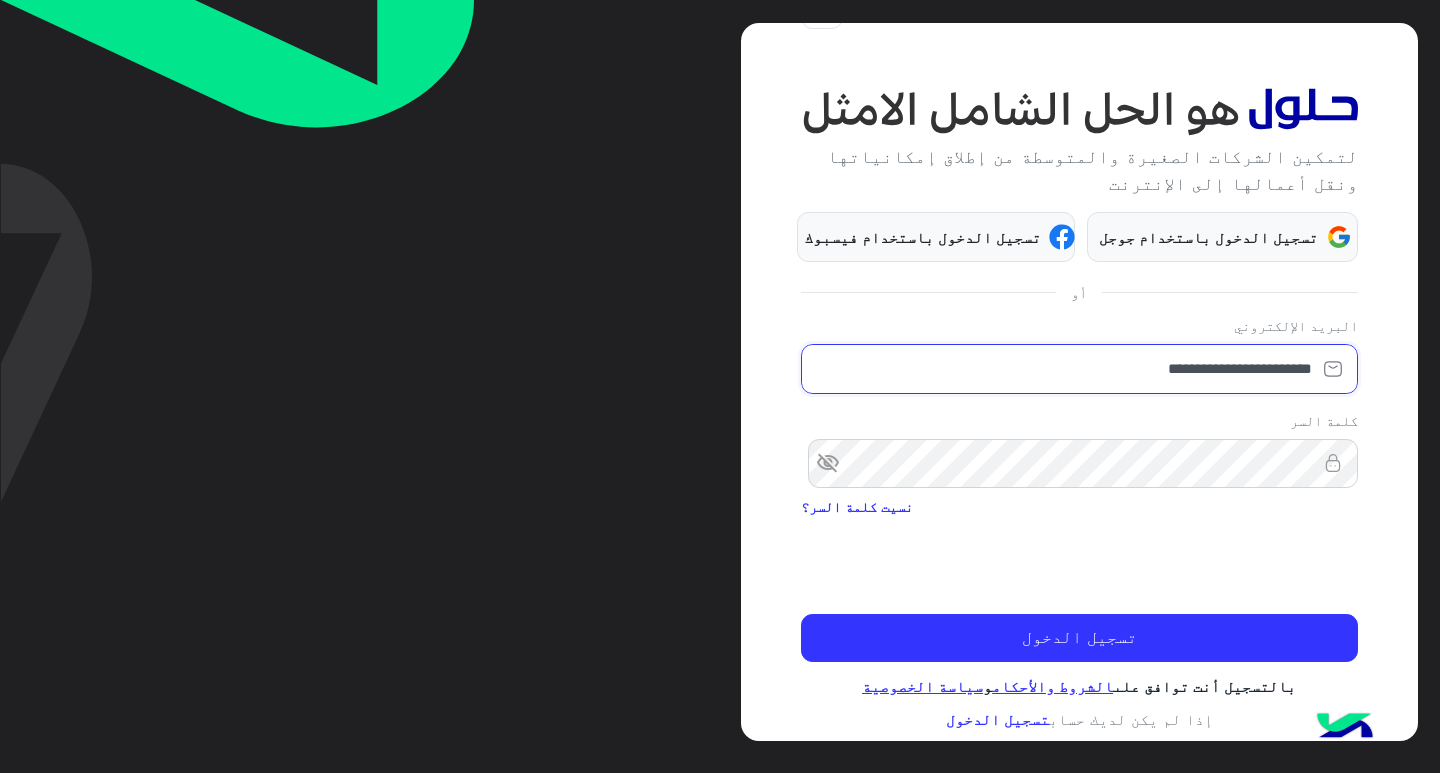 type on "**********" 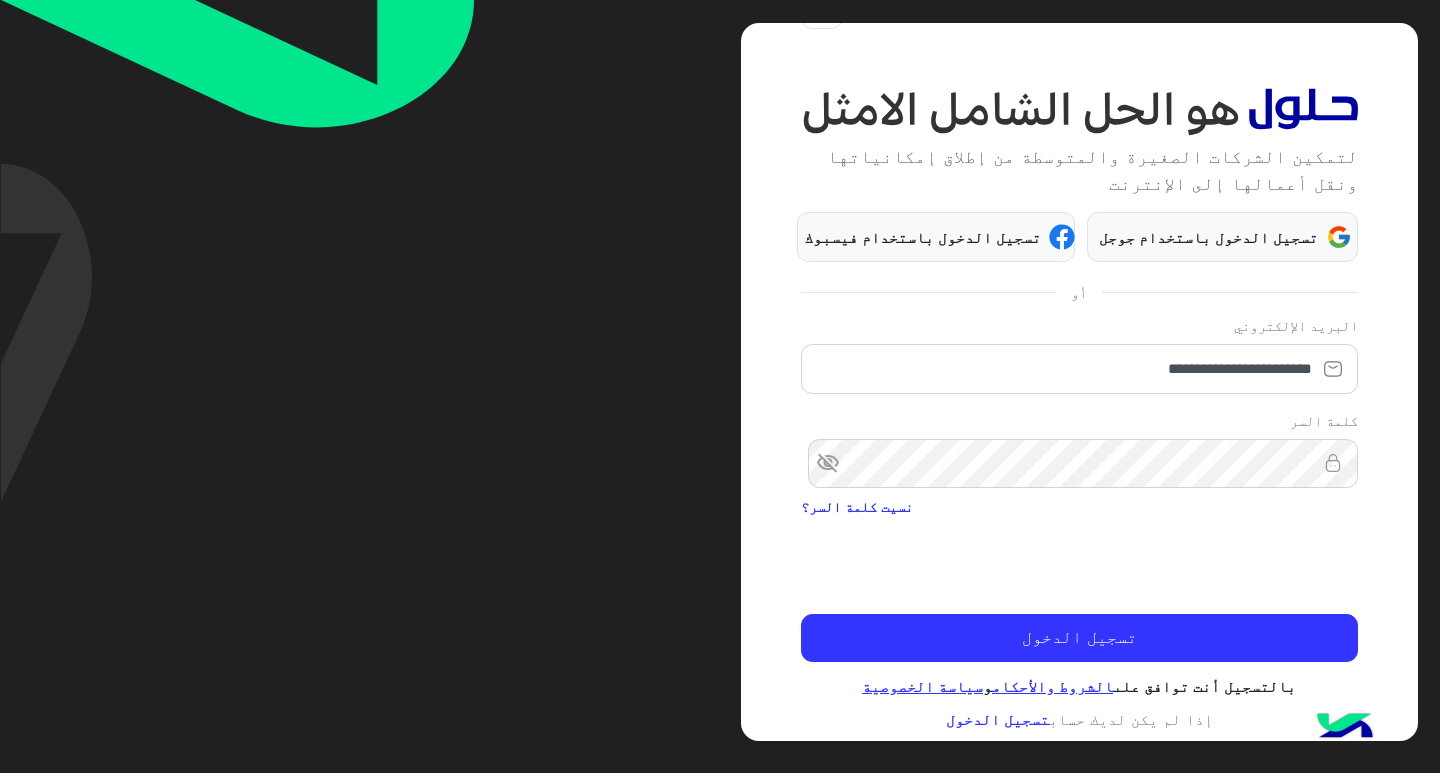 click 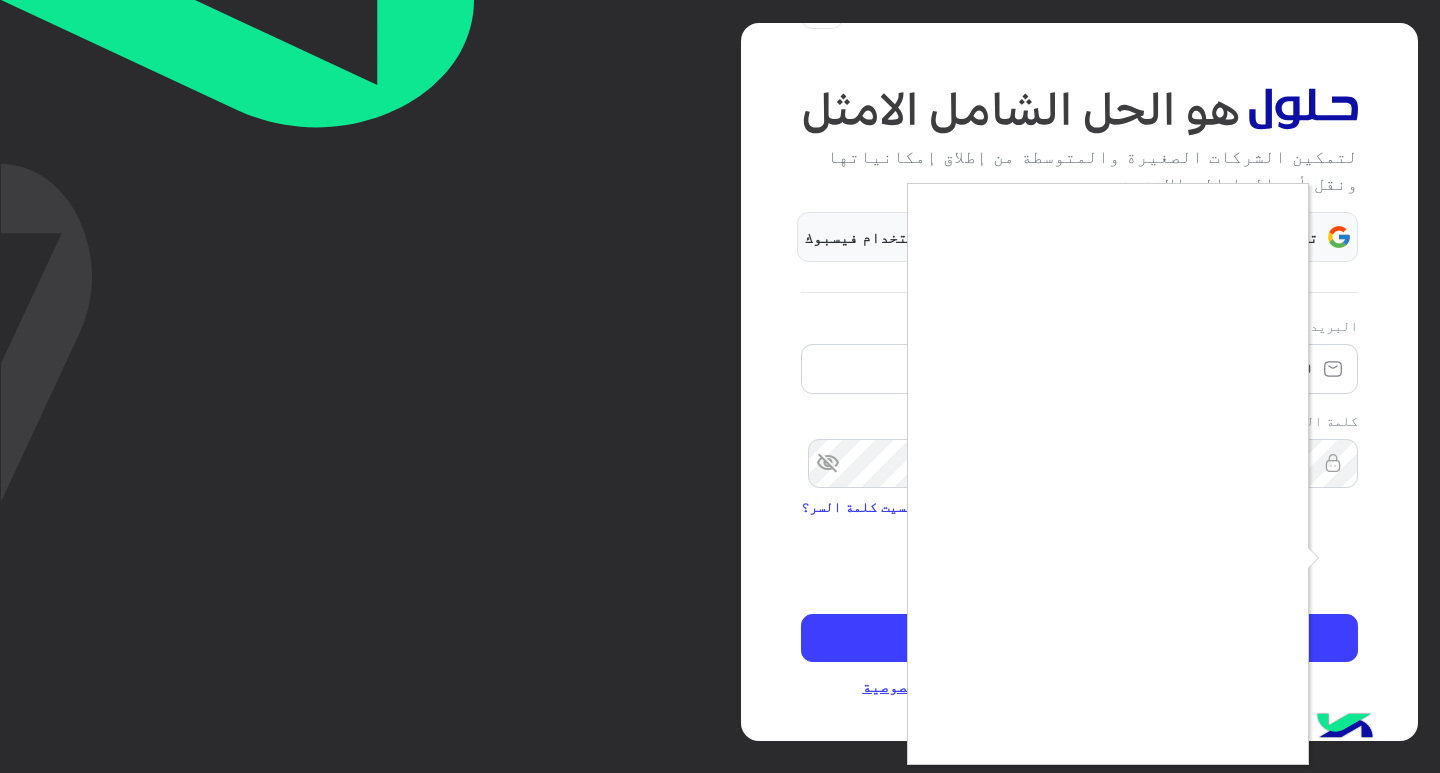 drag, startPoint x: 1354, startPoint y: 590, endPoint x: 1366, endPoint y: 588, distance: 12.165525 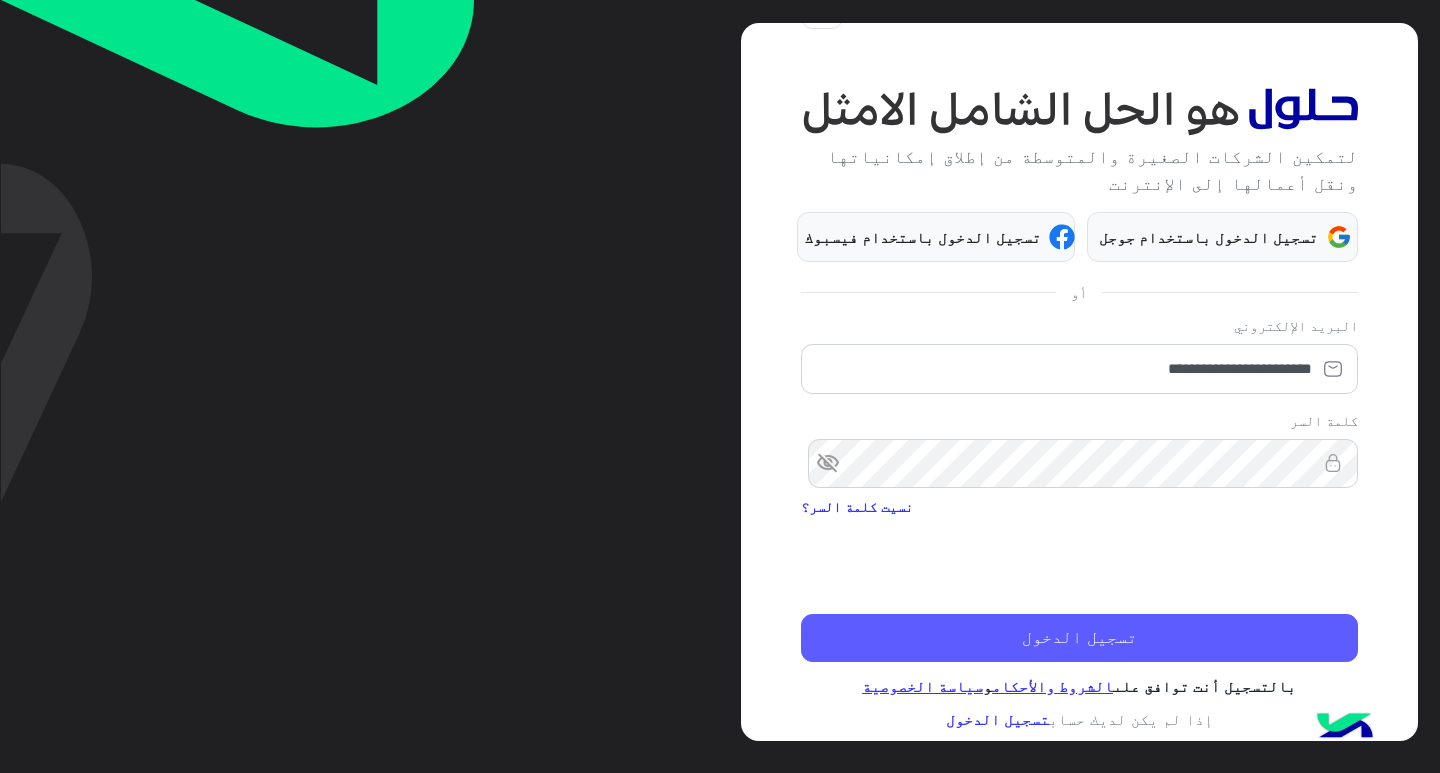 click on "تسجيل الدخول" 